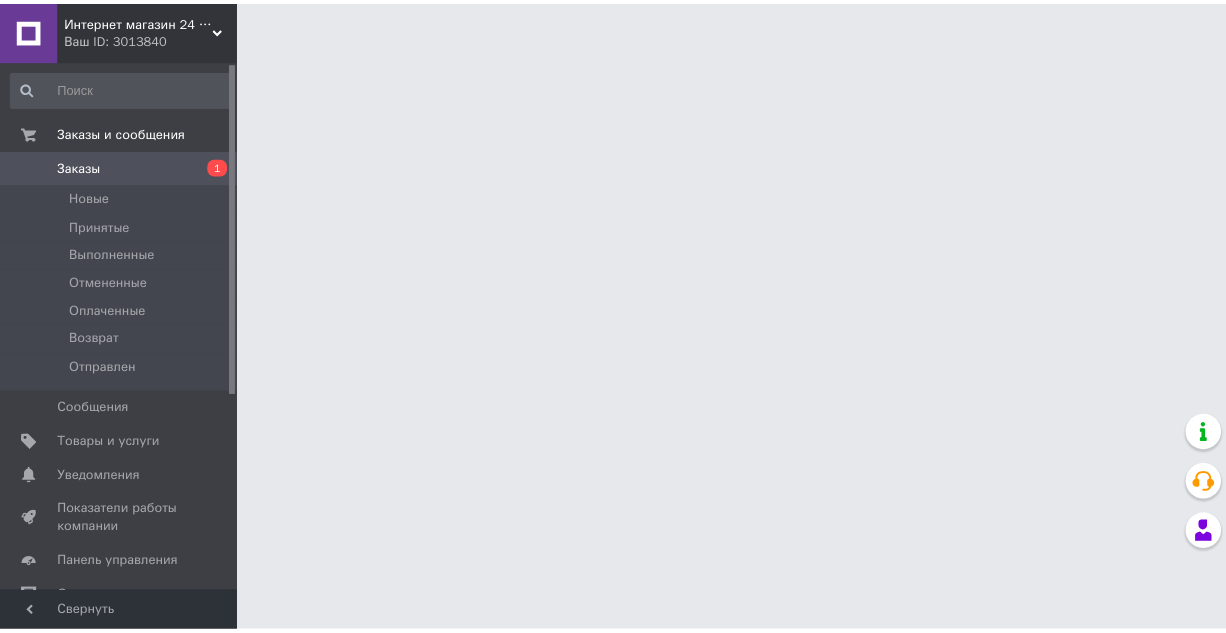 scroll, scrollTop: 0, scrollLeft: 0, axis: both 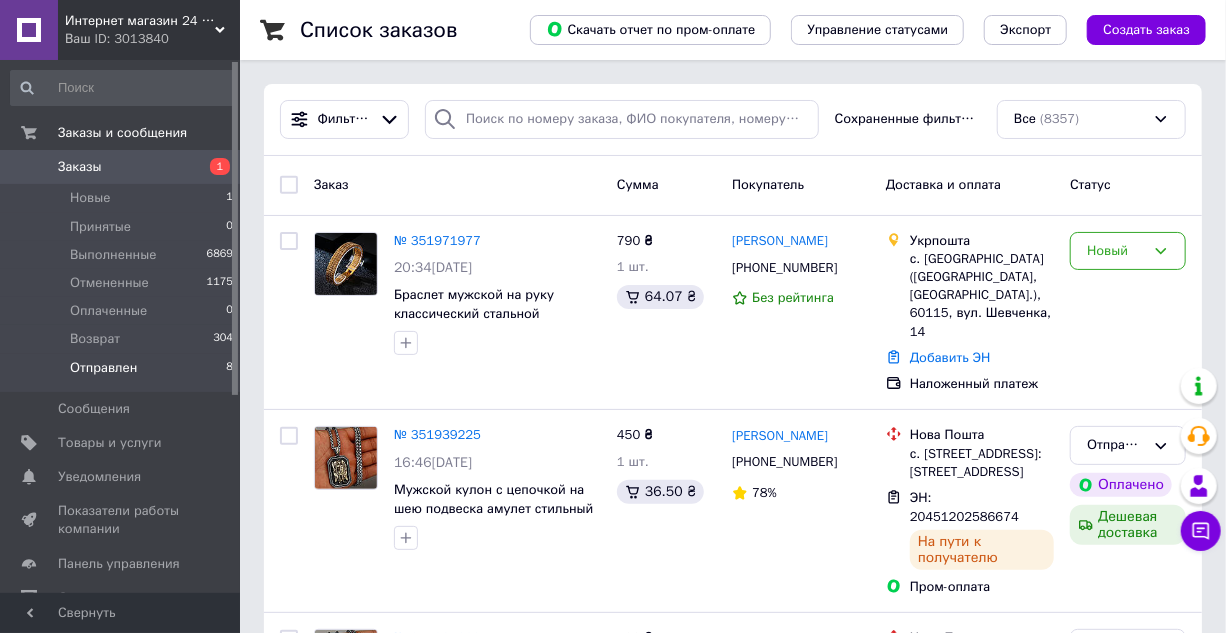 click on "Отправлен" at bounding box center [103, 368] 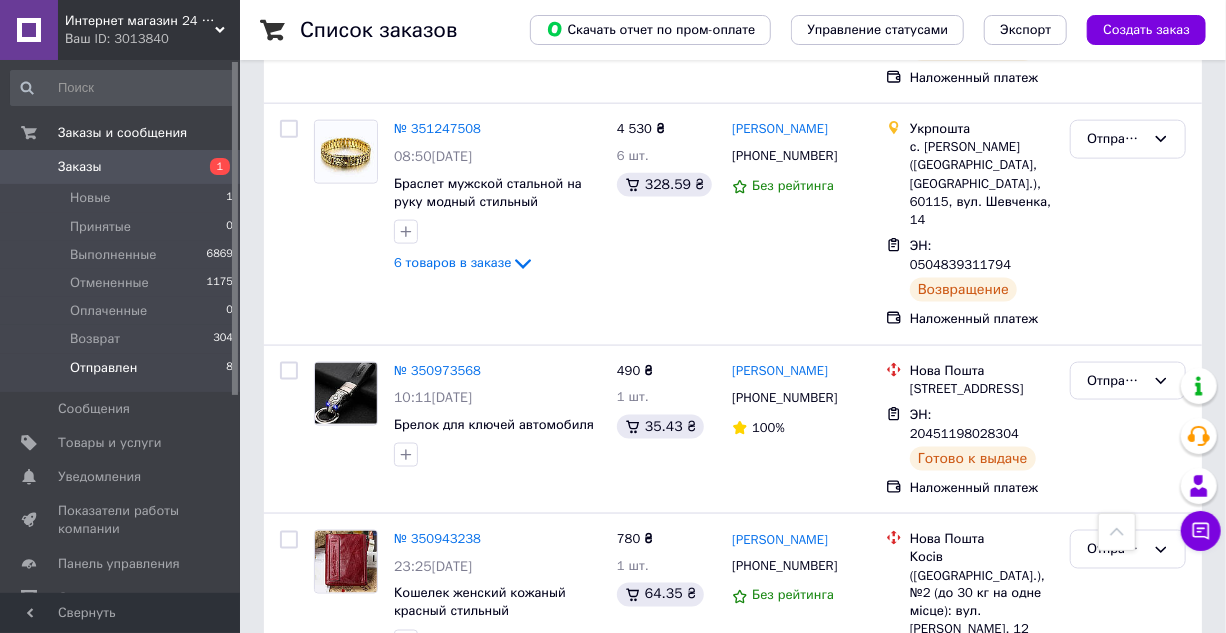 scroll, scrollTop: 1441, scrollLeft: 0, axis: vertical 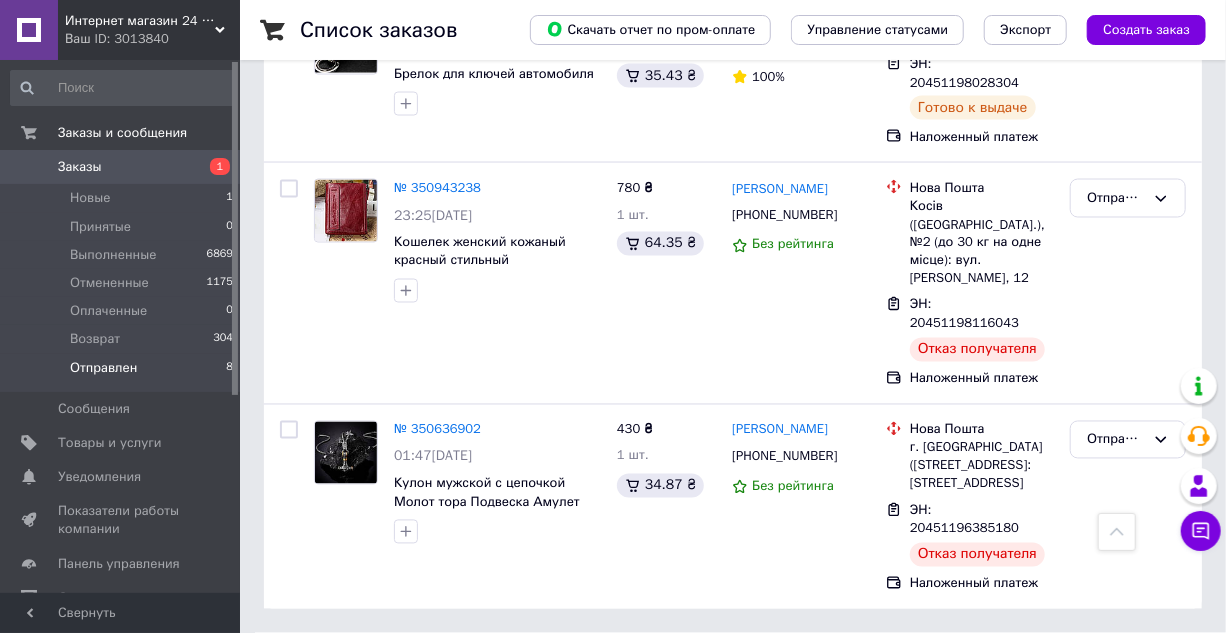 click on "№ 350636902" at bounding box center (437, 429) 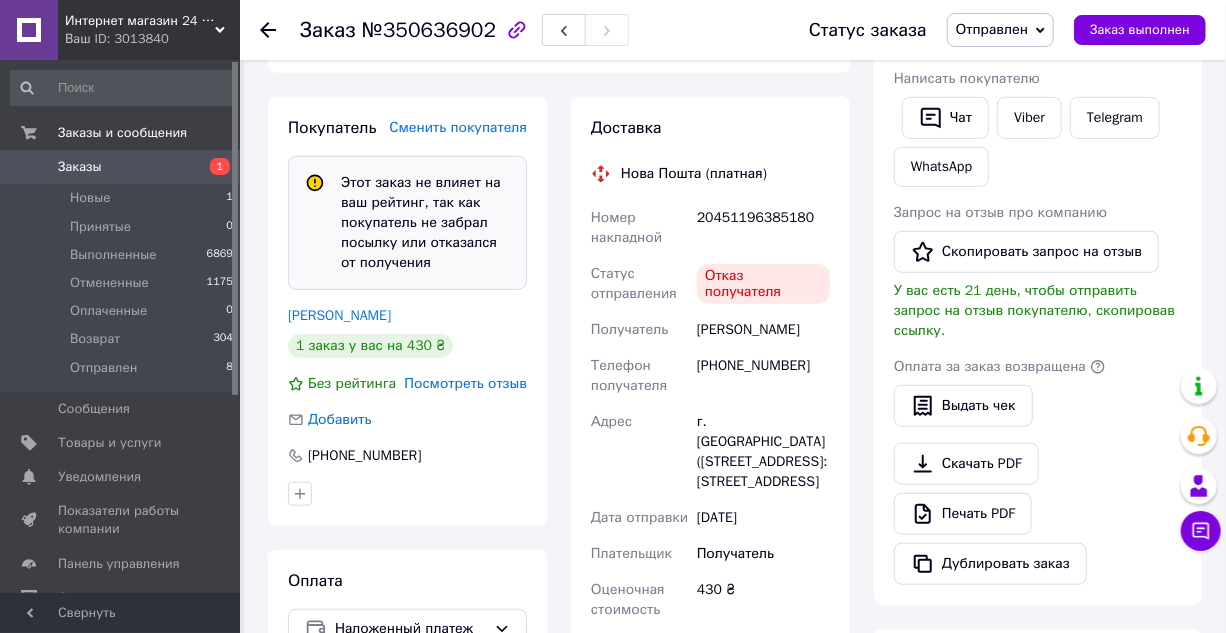 scroll, scrollTop: 545, scrollLeft: 0, axis: vertical 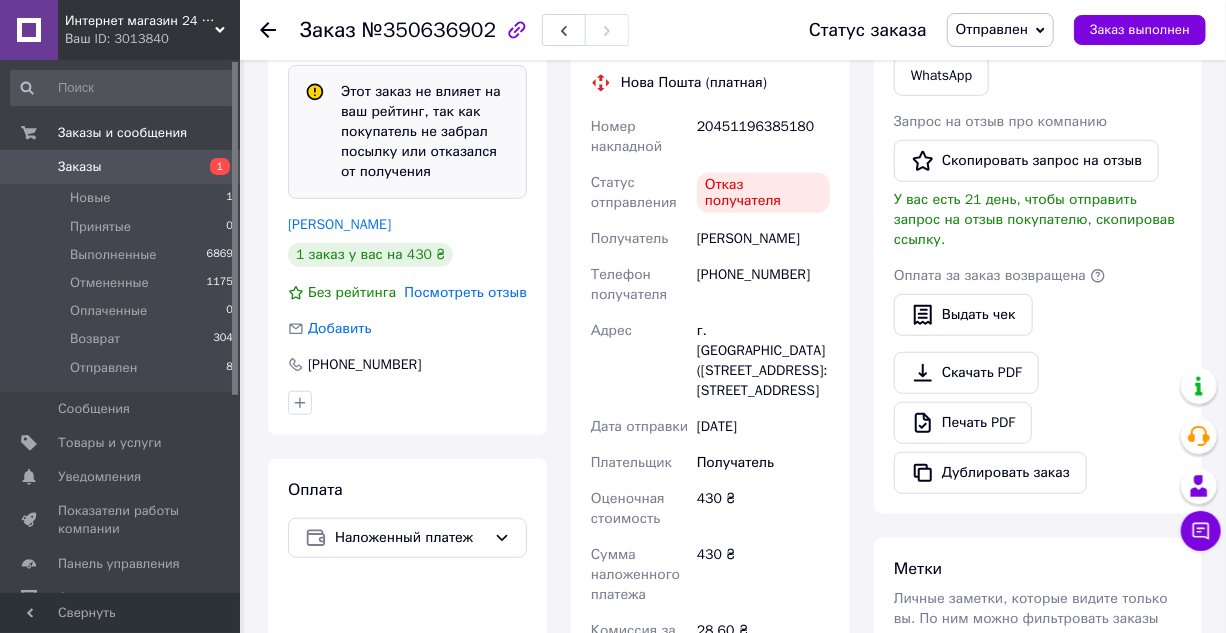 click on "Посмотреть отзыв" at bounding box center (465, 292) 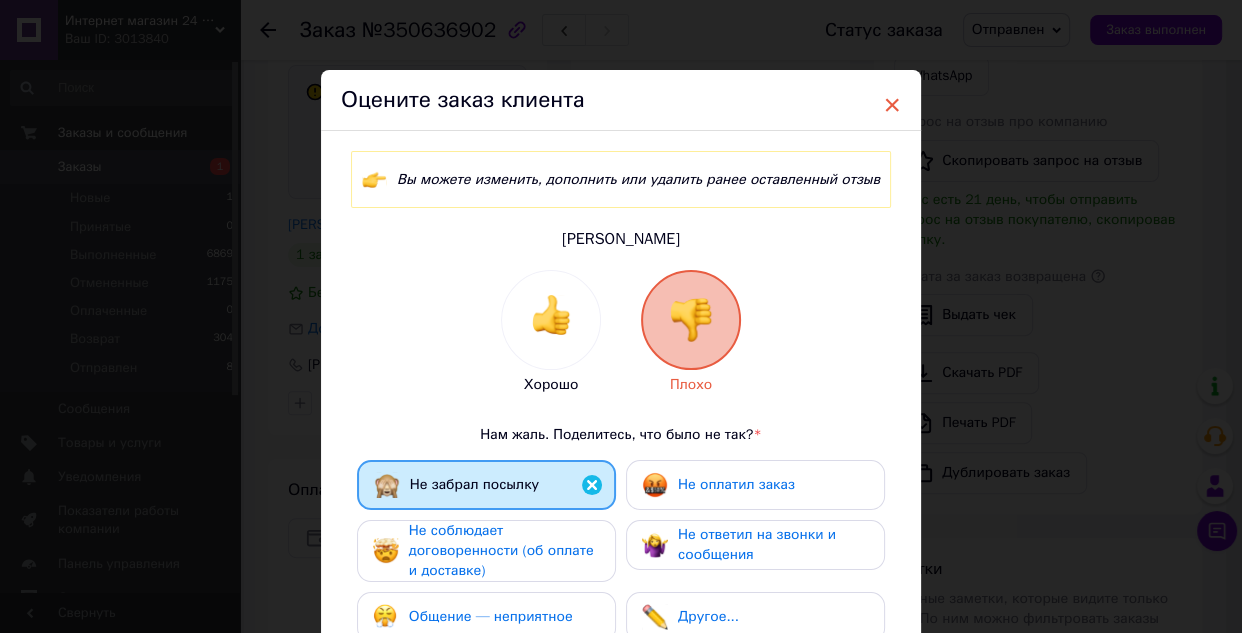 click on "×" at bounding box center [892, 105] 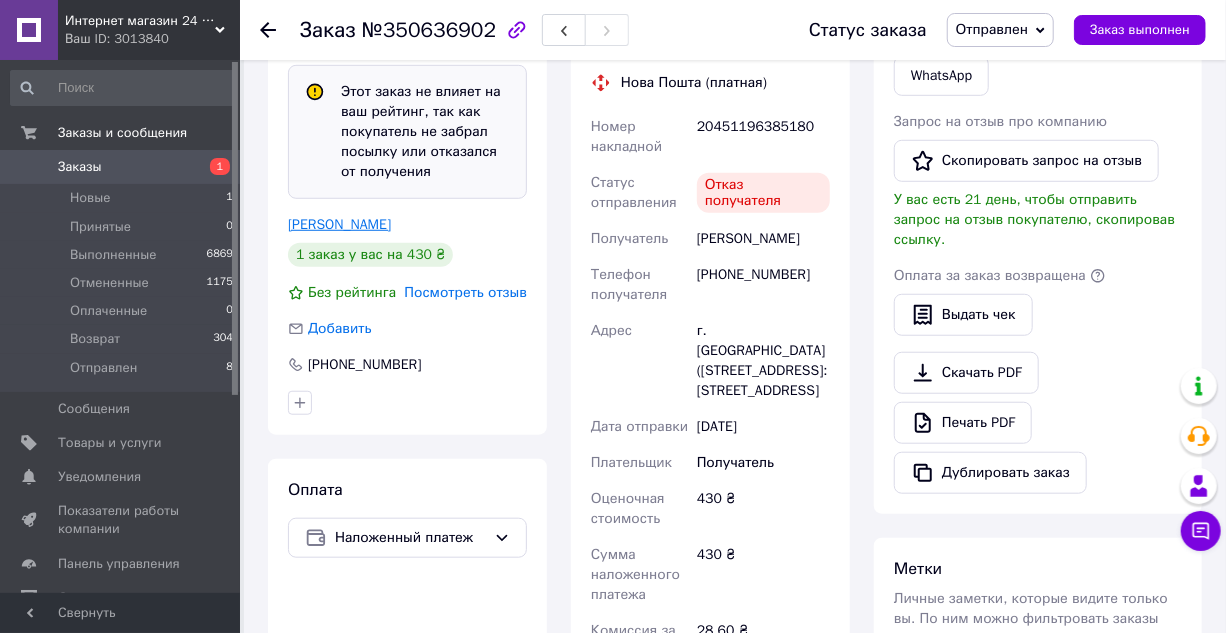 click on "[PERSON_NAME]" at bounding box center (339, 224) 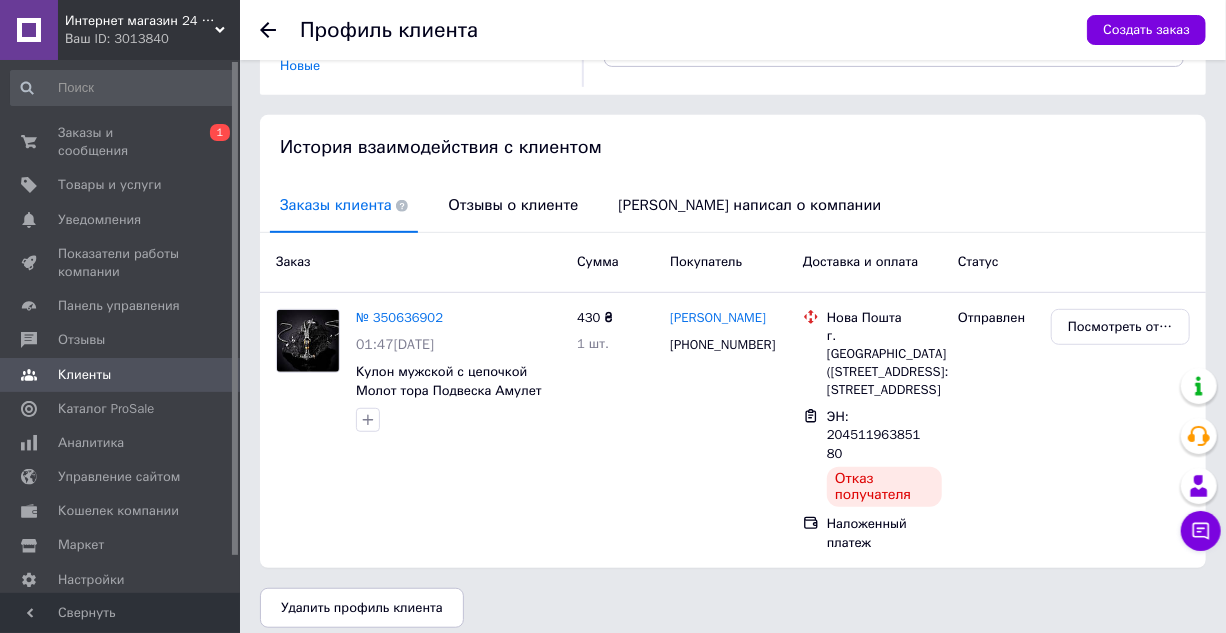 scroll, scrollTop: 363, scrollLeft: 0, axis: vertical 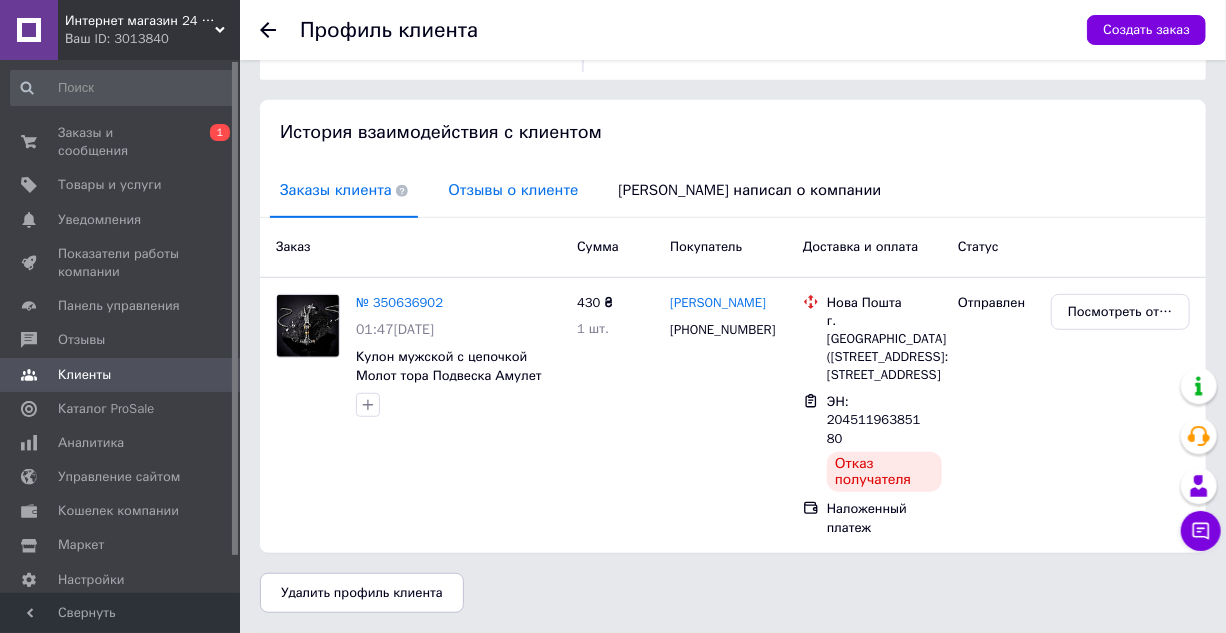 click on "Отзывы о клиенте" at bounding box center [513, 190] 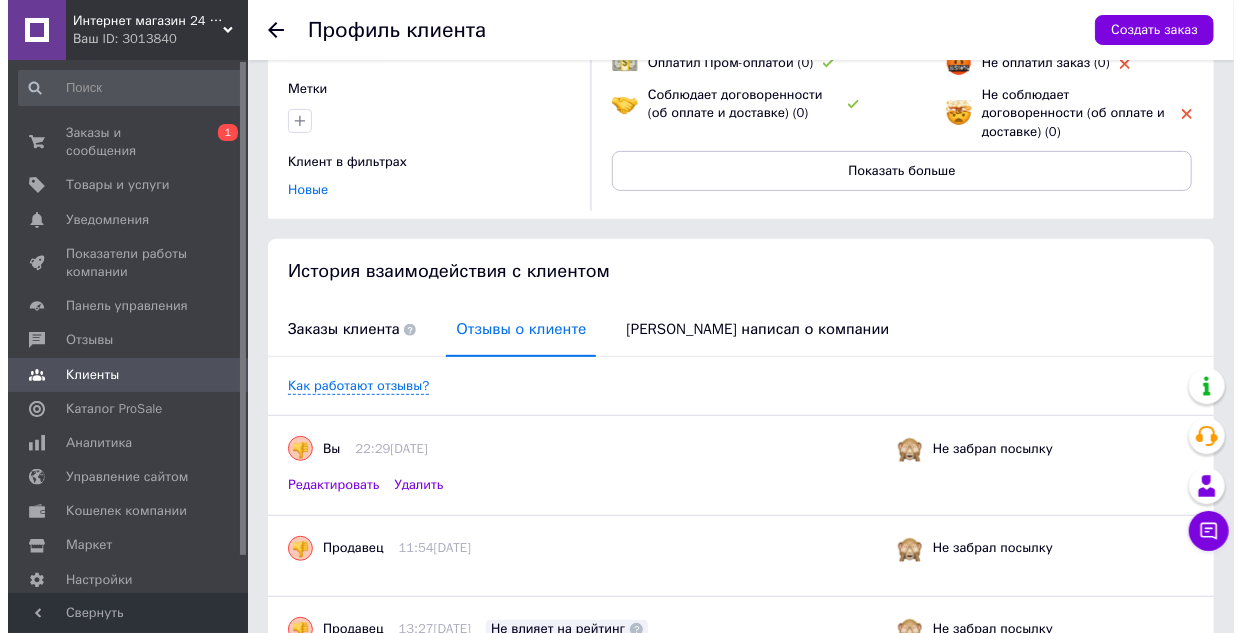 scroll, scrollTop: 0, scrollLeft: 0, axis: both 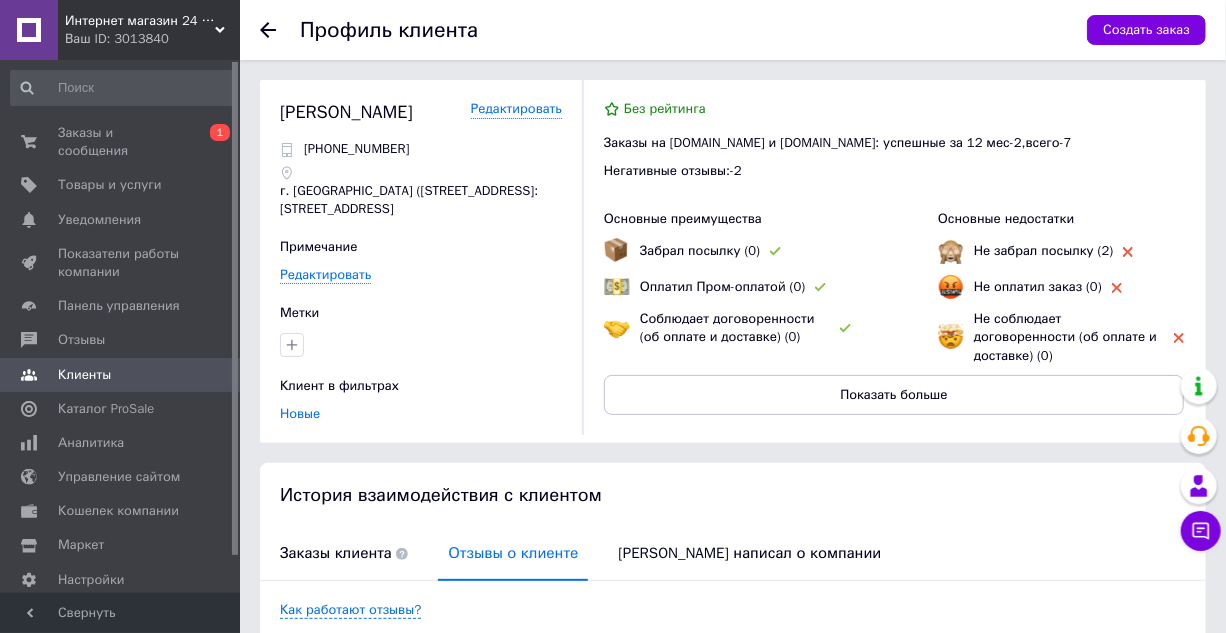 click 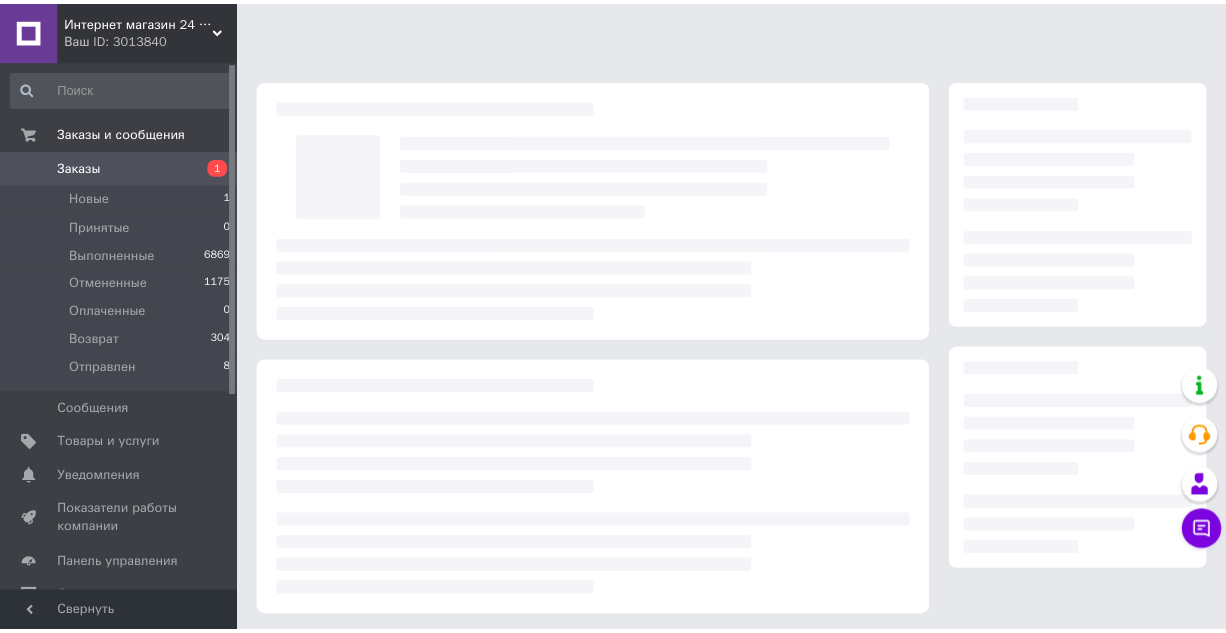 scroll, scrollTop: 280, scrollLeft: 0, axis: vertical 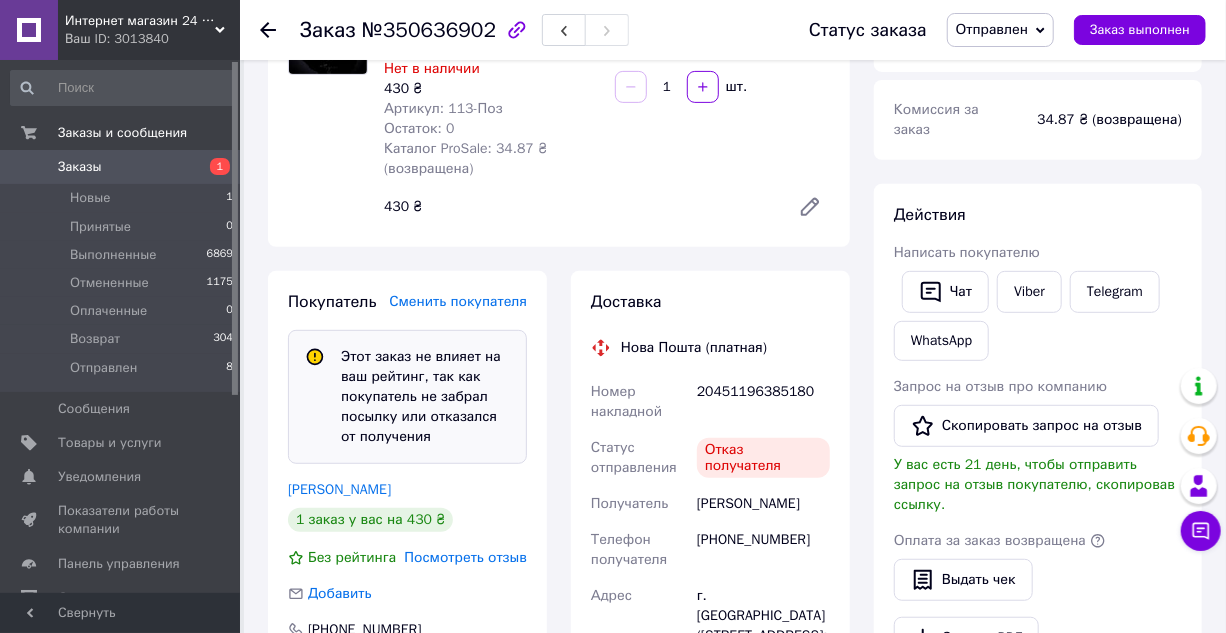 click 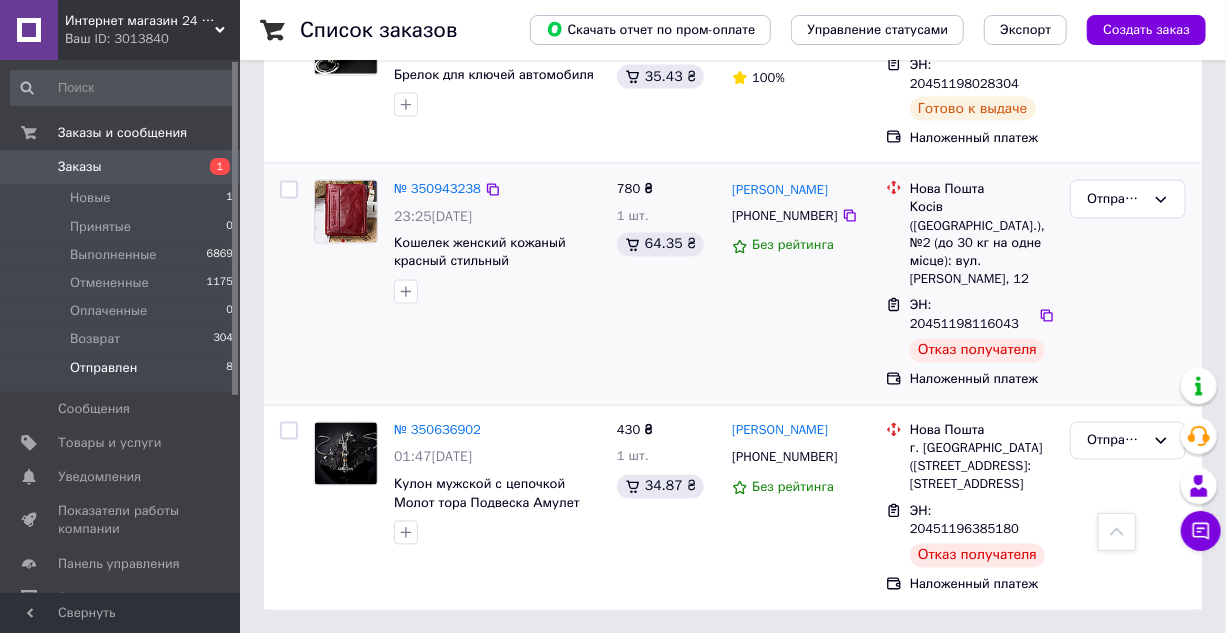 scroll, scrollTop: 1441, scrollLeft: 0, axis: vertical 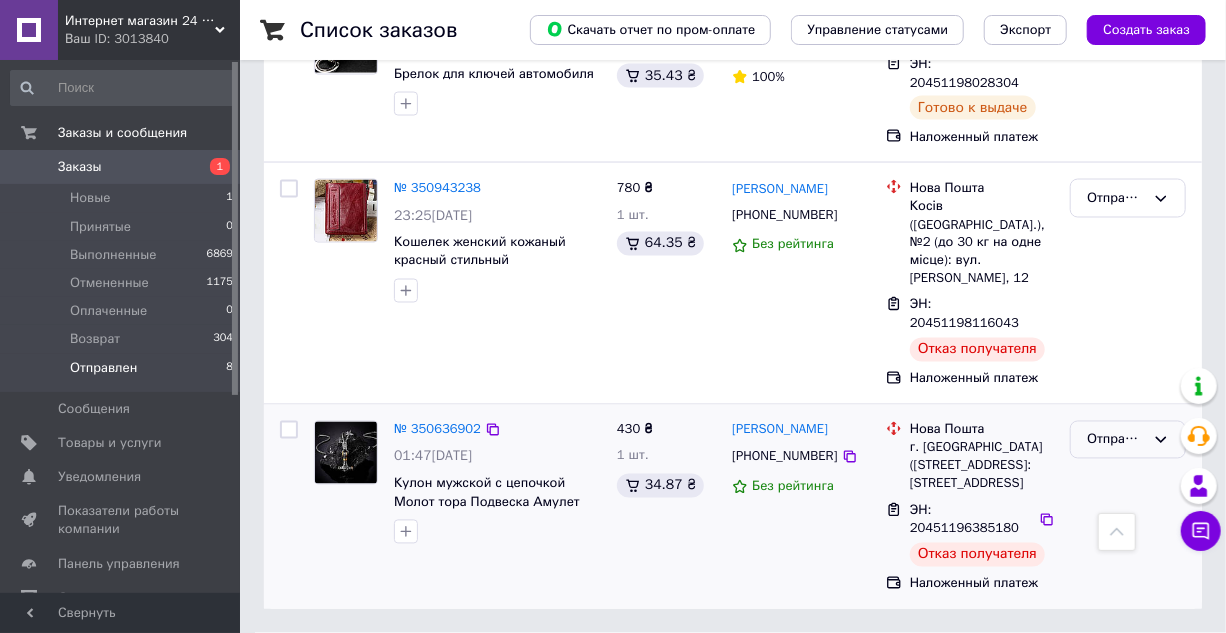 click 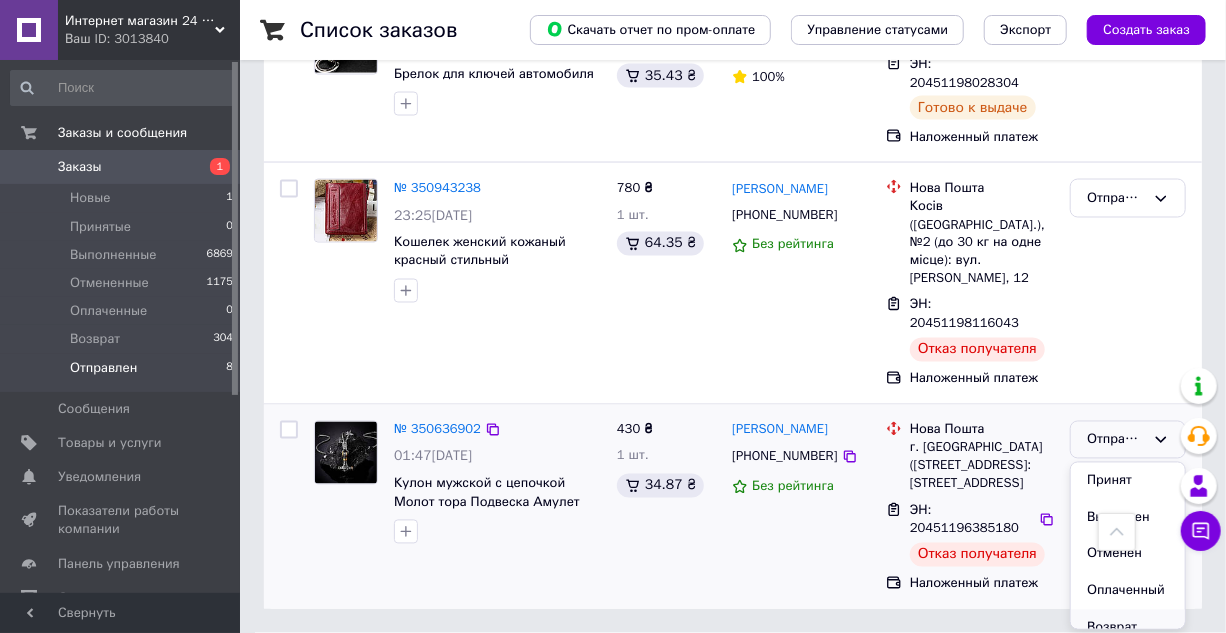 click on "Возврат" at bounding box center [1128, 628] 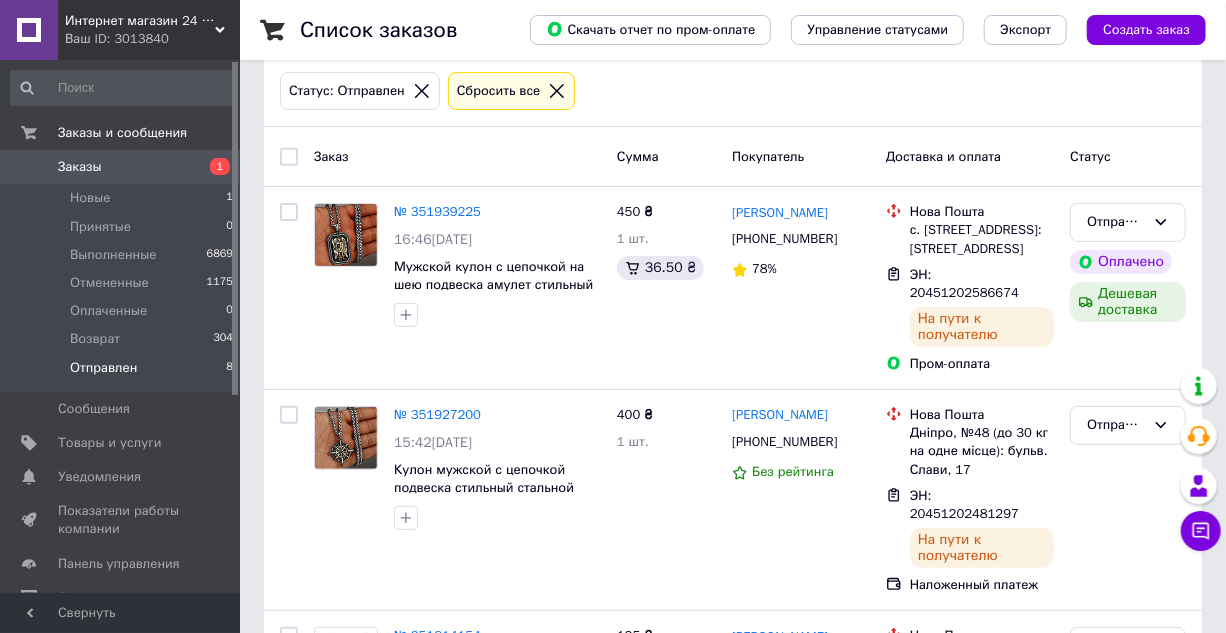 scroll, scrollTop: 0, scrollLeft: 0, axis: both 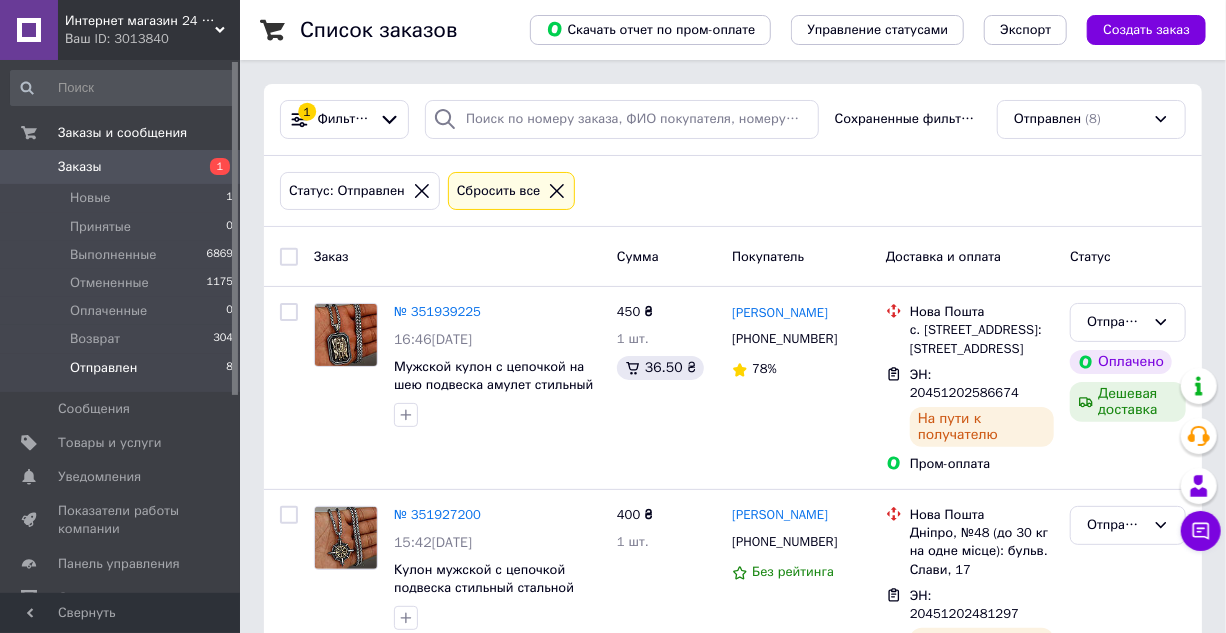 click on "Сбросить все" at bounding box center (512, 191) 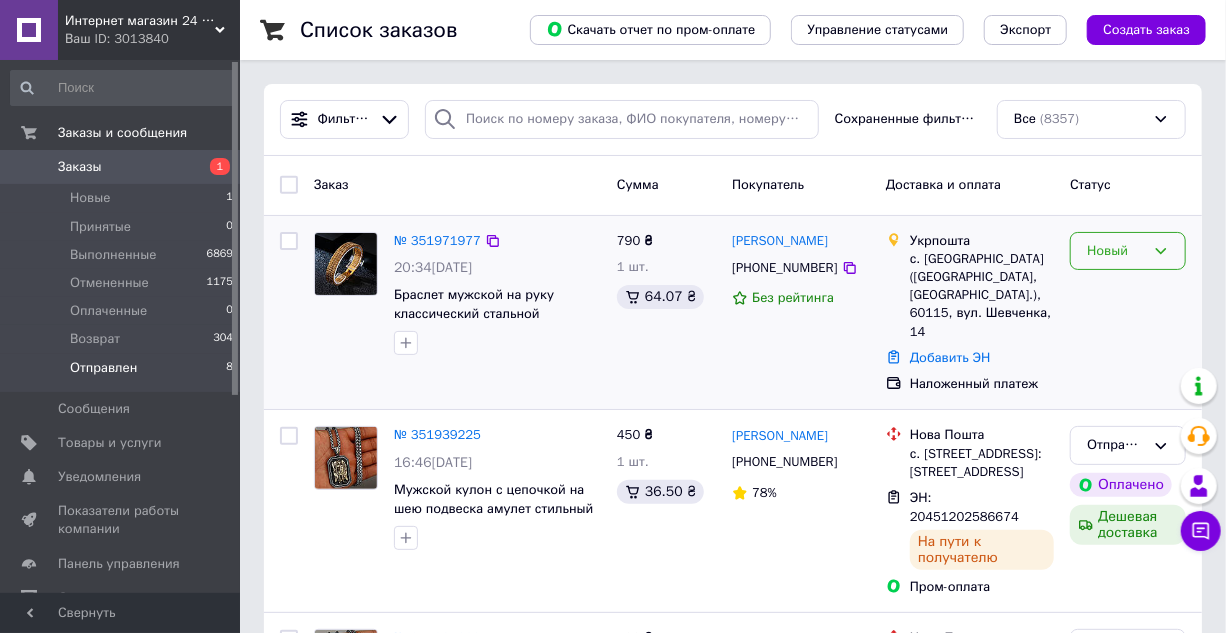 click 